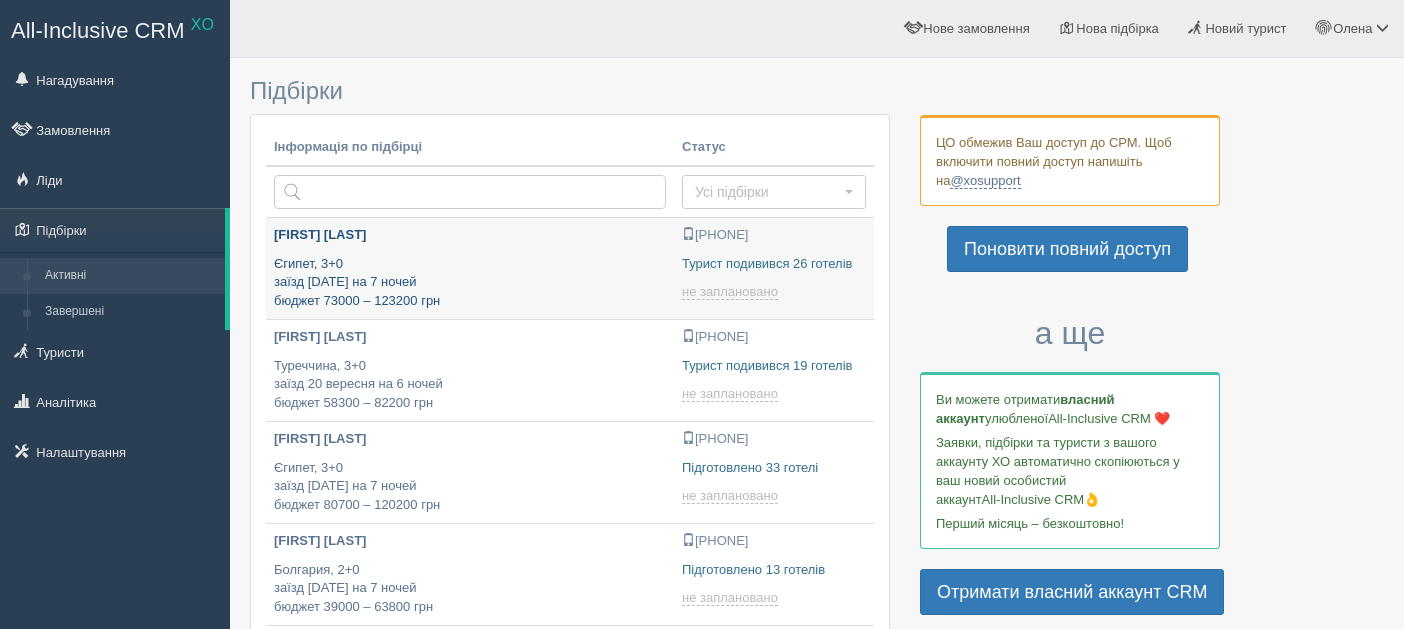 scroll, scrollTop: 0, scrollLeft: 0, axis: both 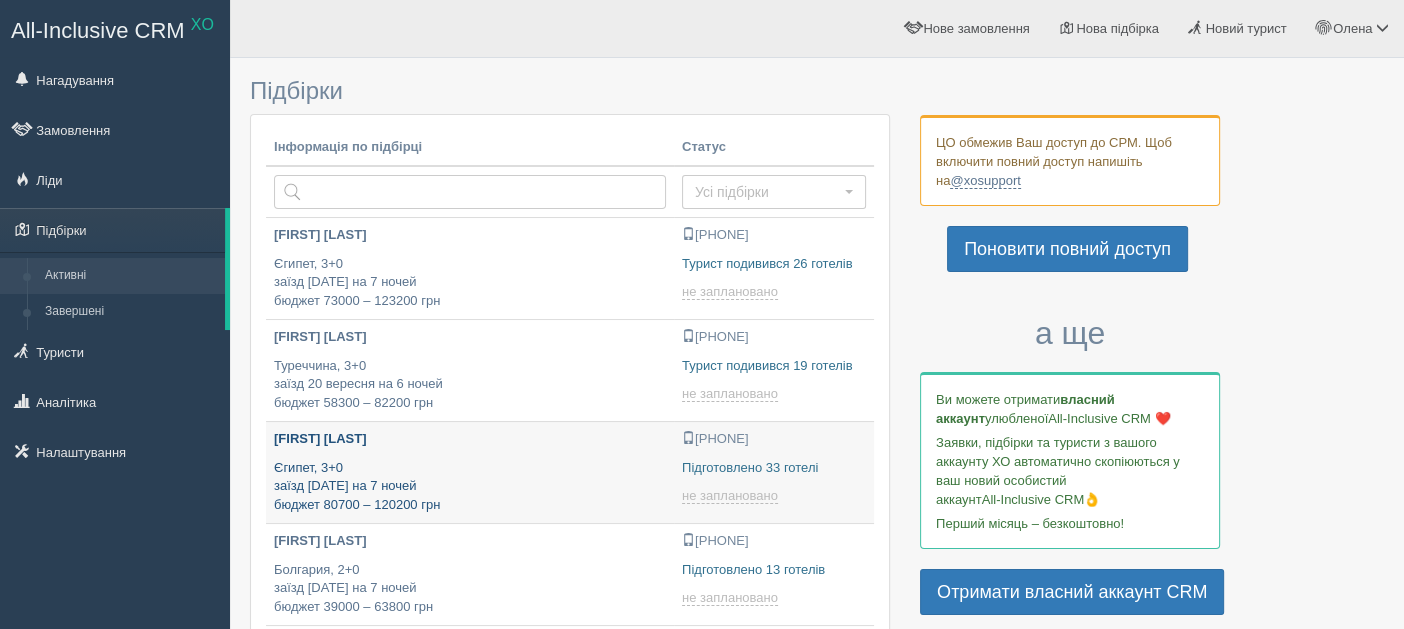 type on "[DATE] [TIME]" 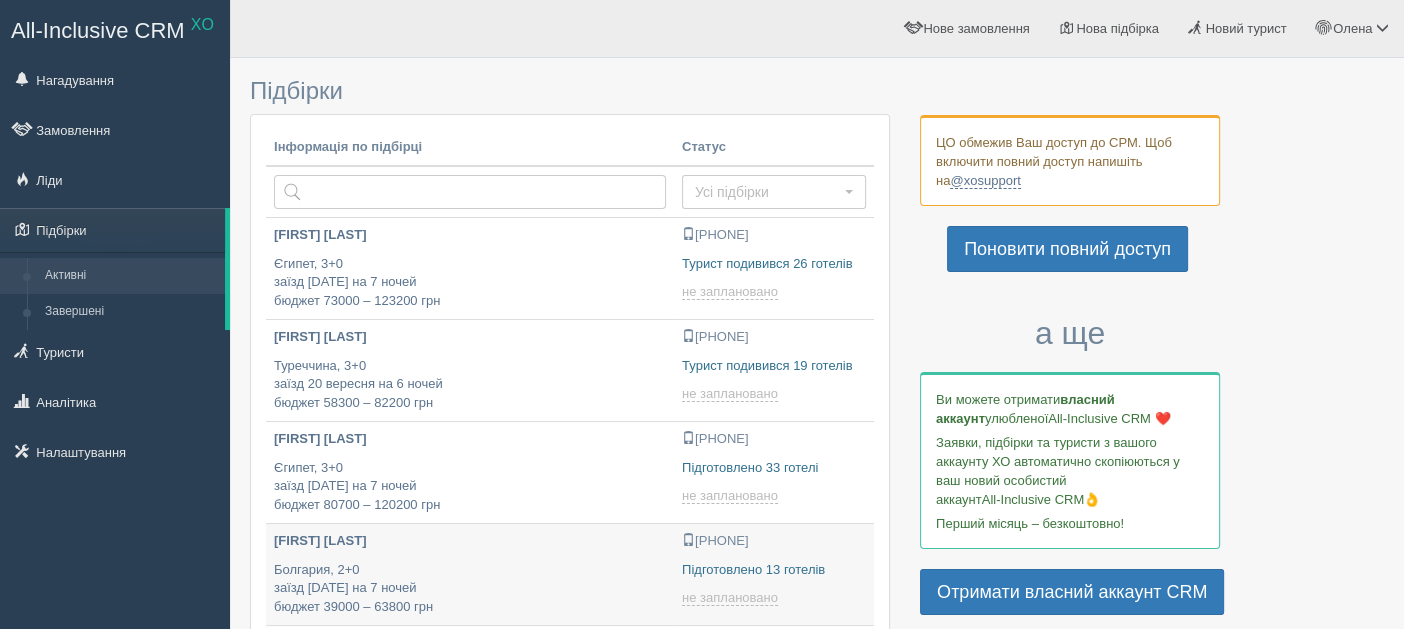 type on "[DATE] [TIME]" 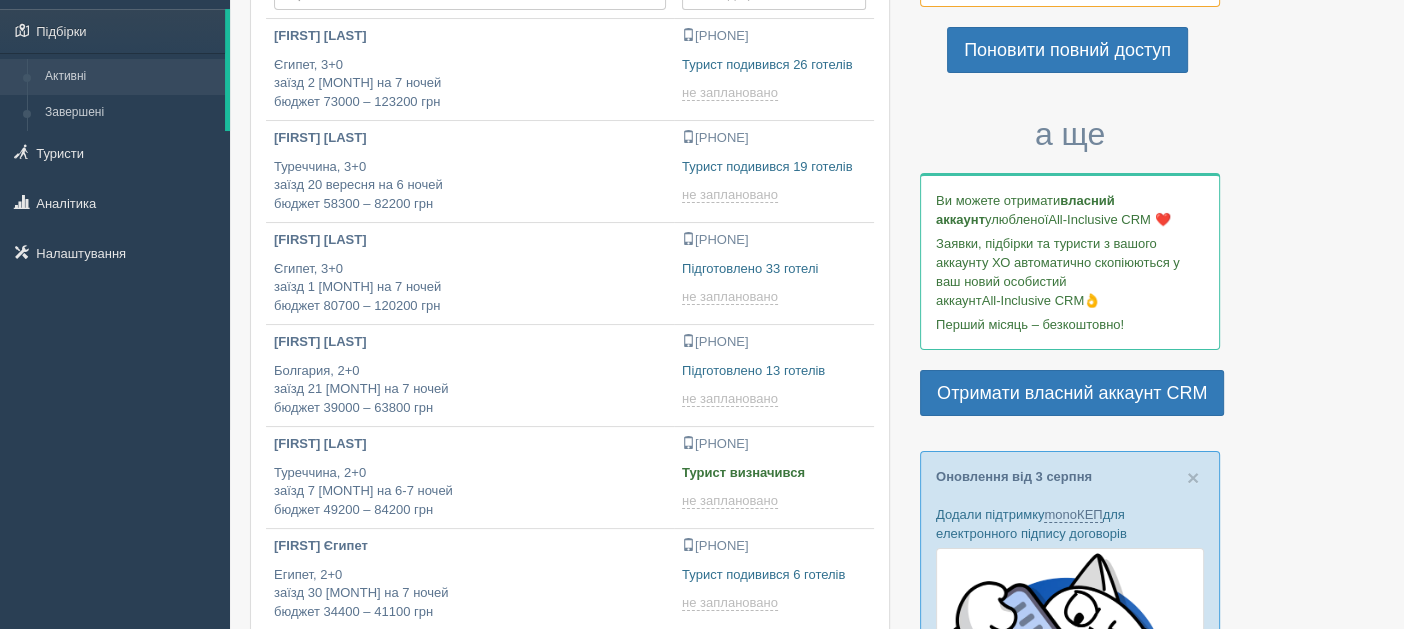 scroll, scrollTop: 200, scrollLeft: 0, axis: vertical 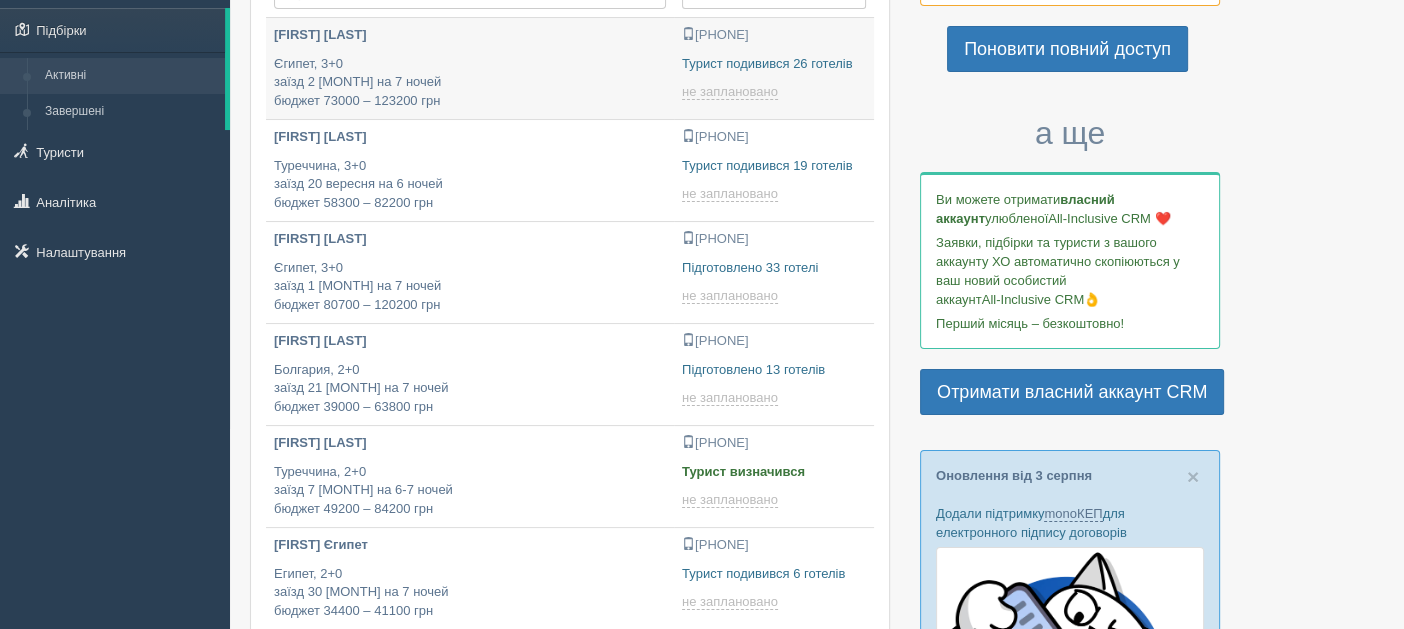 type on "[DATE] [TIME]" 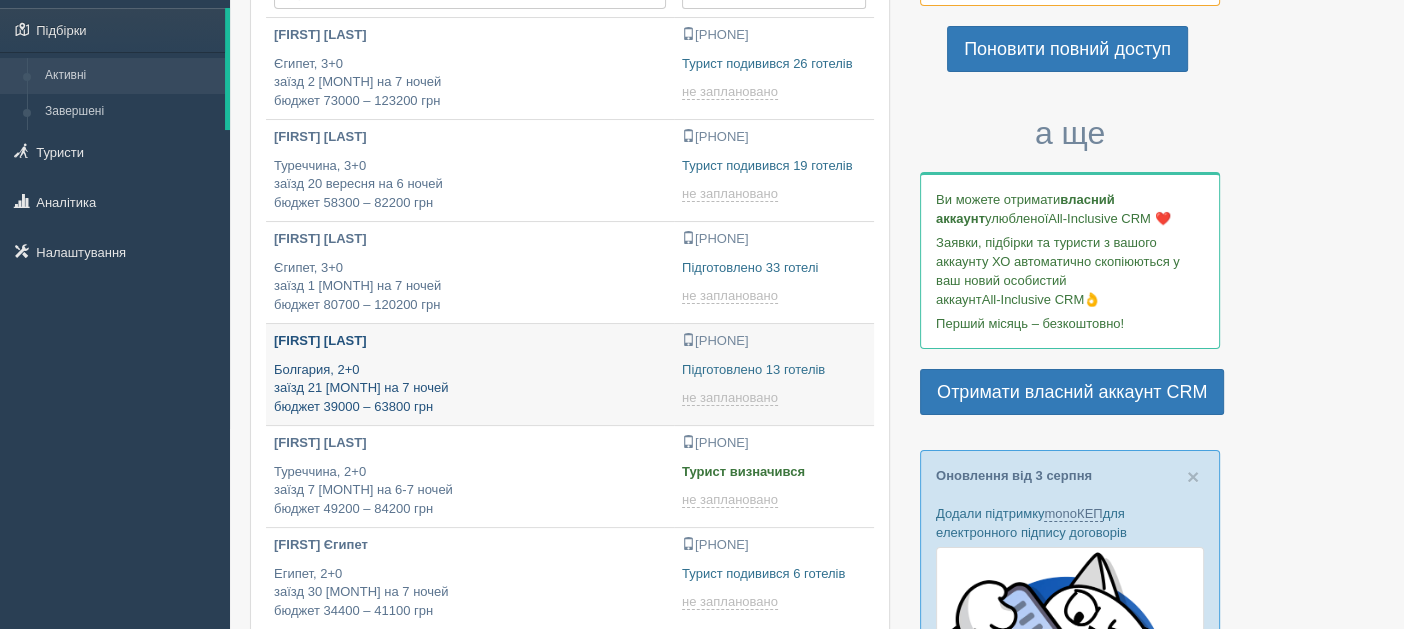 type on "[DATE] [TIME]" 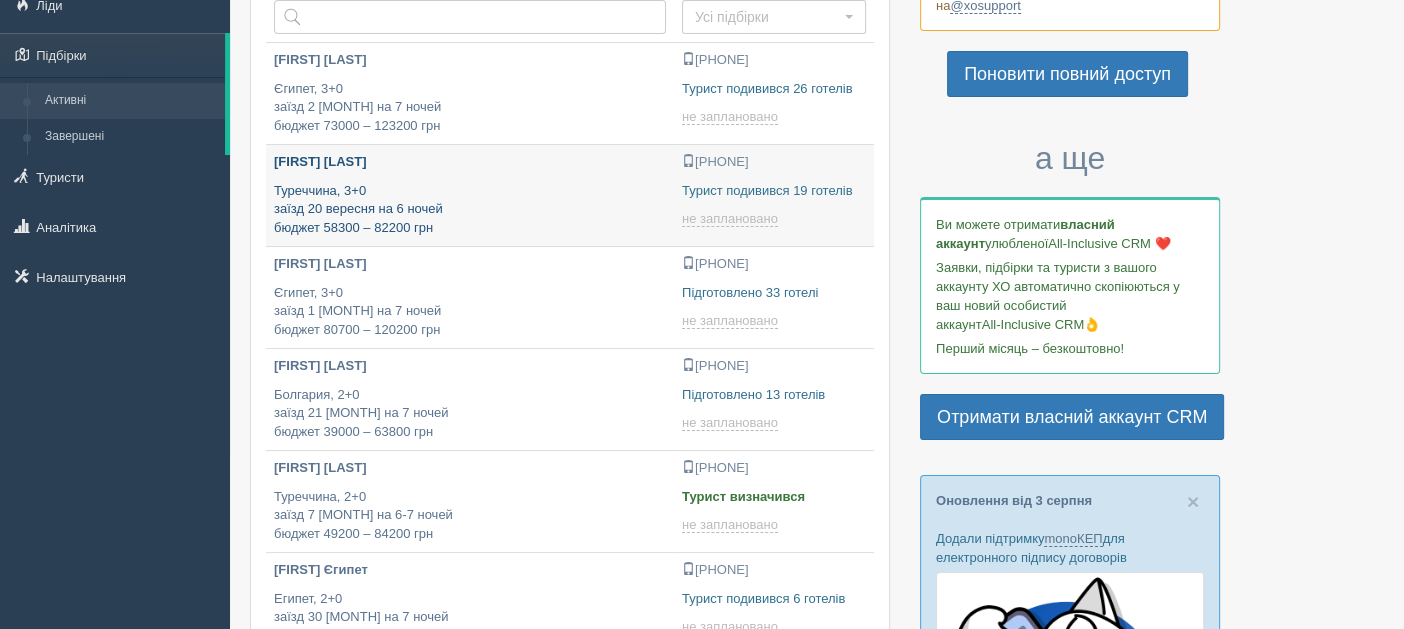 scroll, scrollTop: 53, scrollLeft: 0, axis: vertical 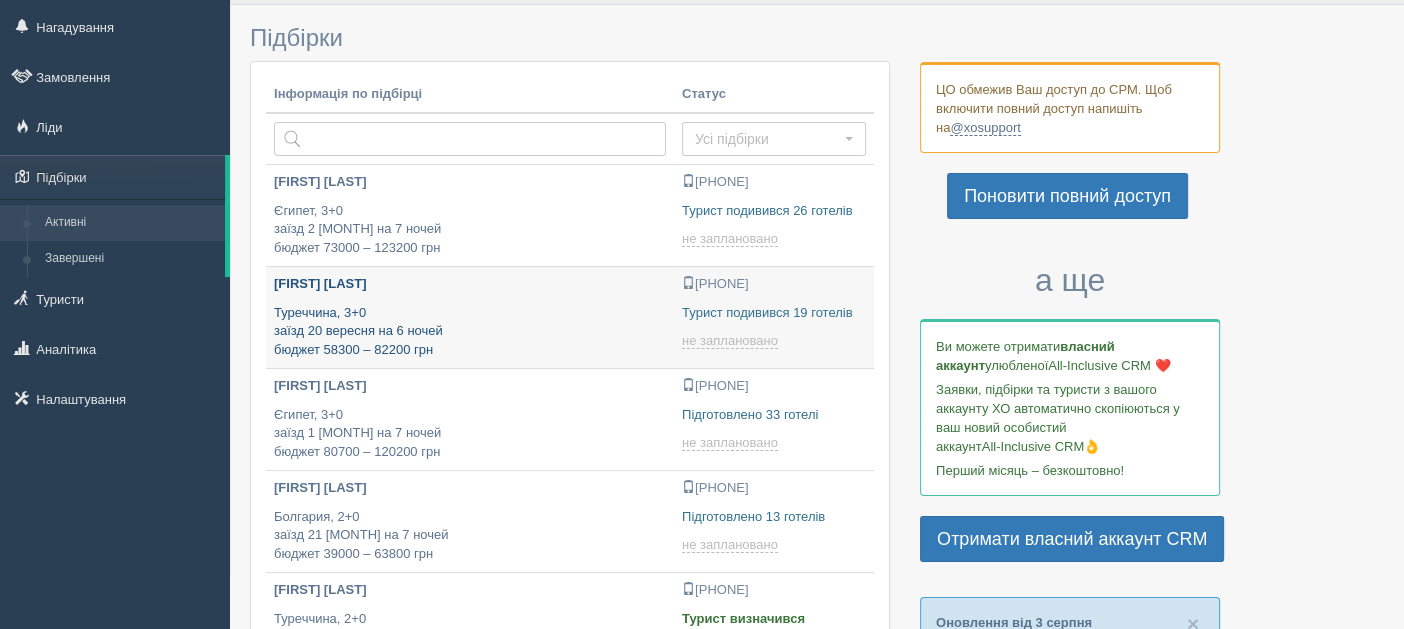 type on "[DATE] [TIME]" 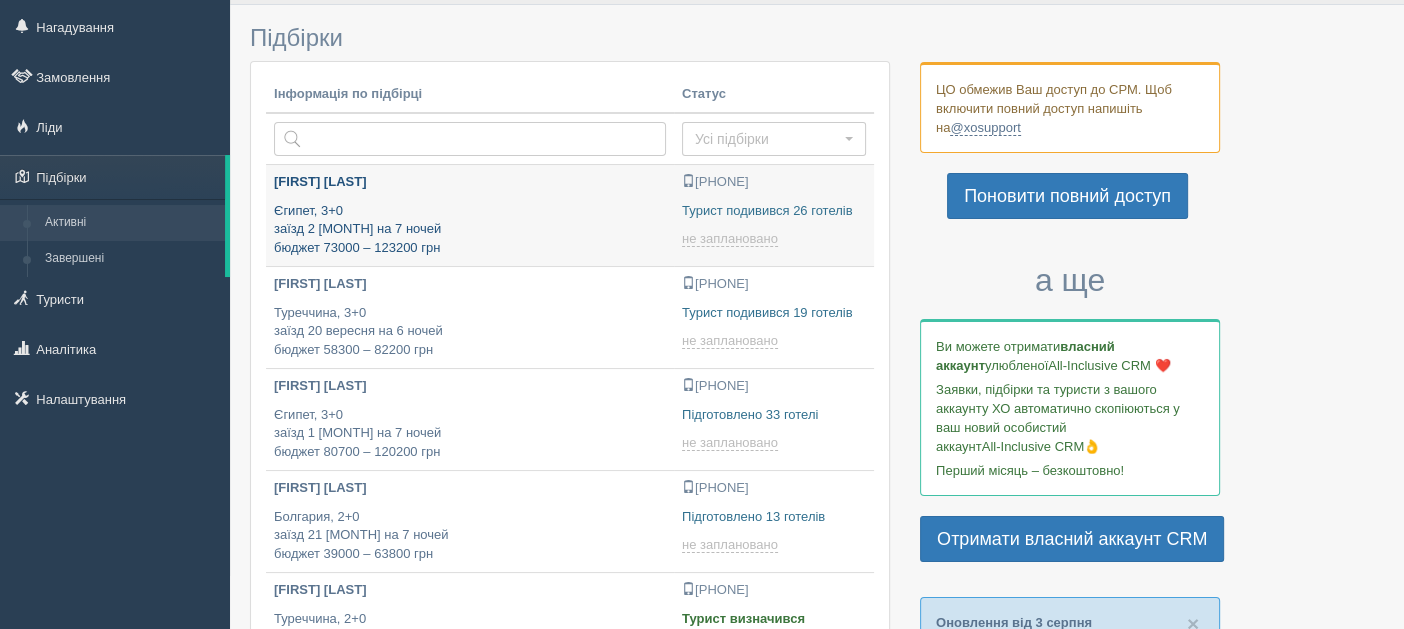 scroll, scrollTop: 0, scrollLeft: 0, axis: both 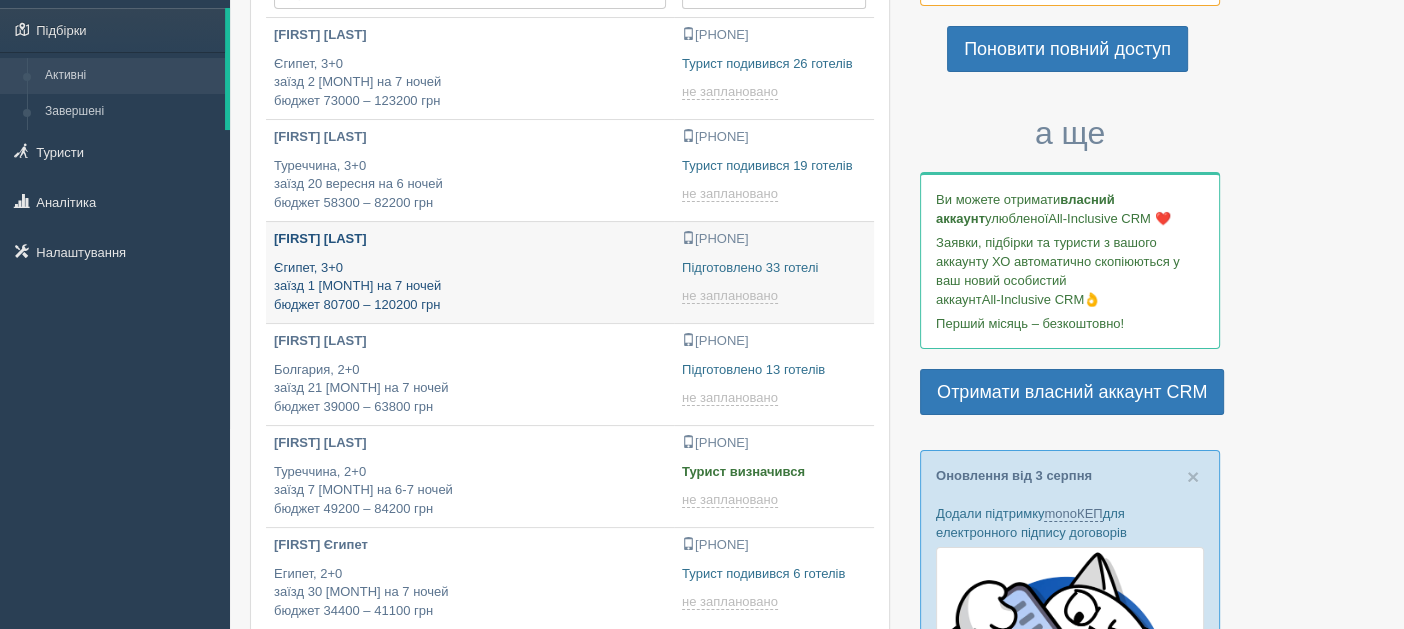 type on "2025-08-05 21:35" 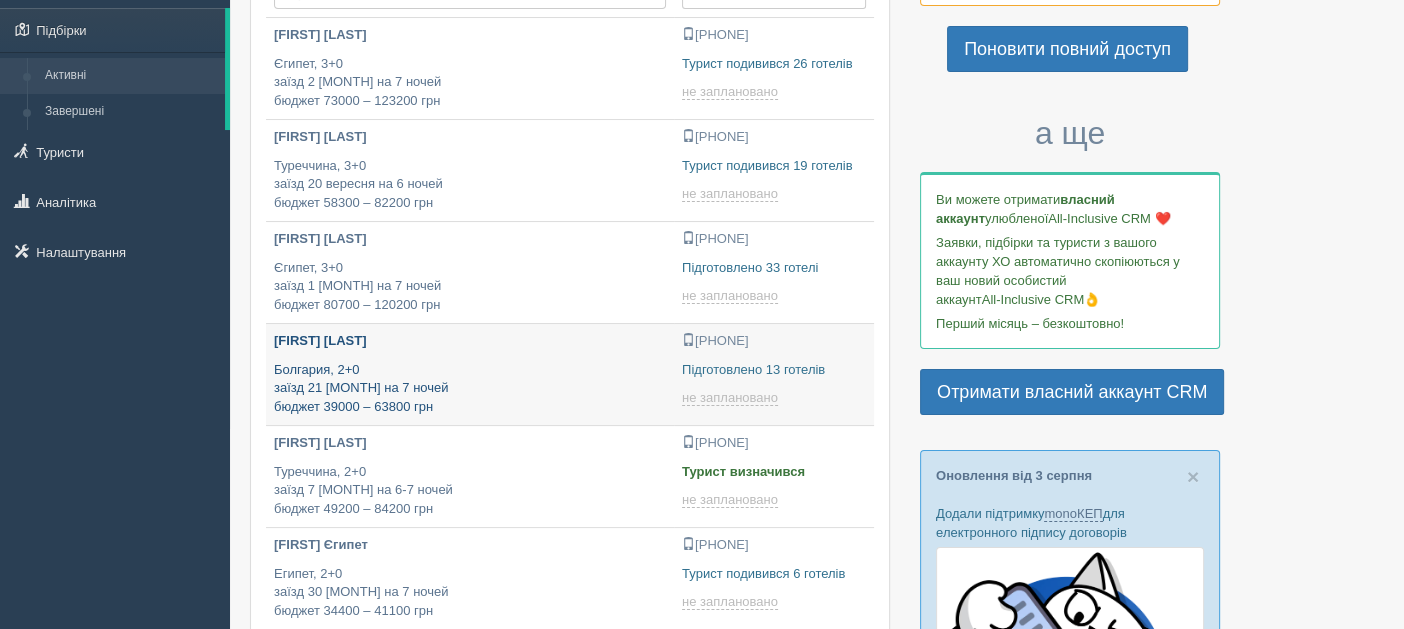 scroll, scrollTop: 299, scrollLeft: 0, axis: vertical 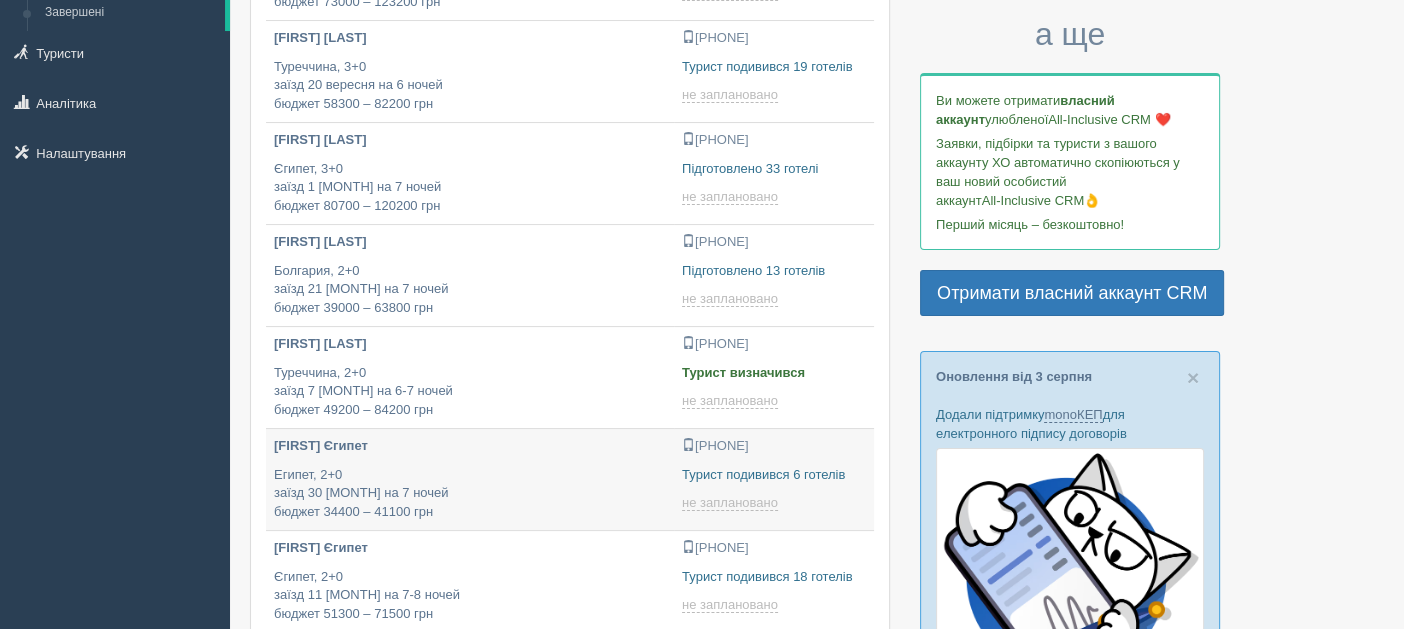 type on "[DATE] [TIME]" 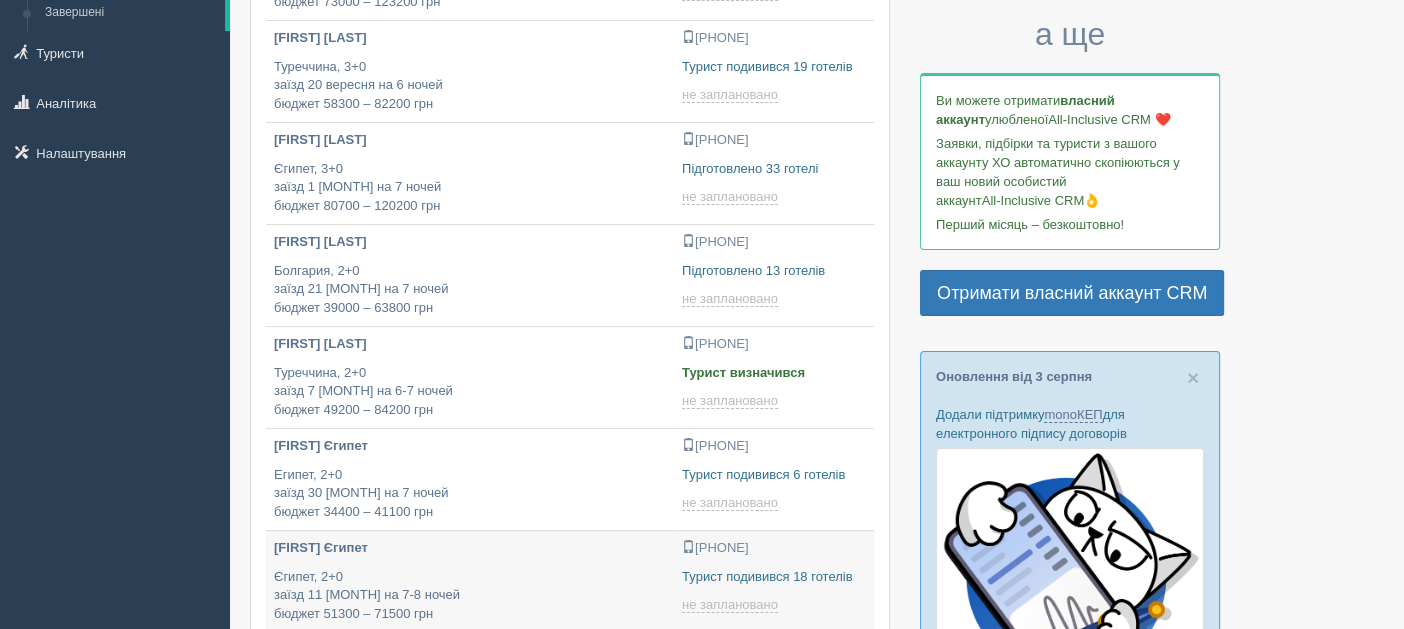 type on "2025-08-05 15:45" 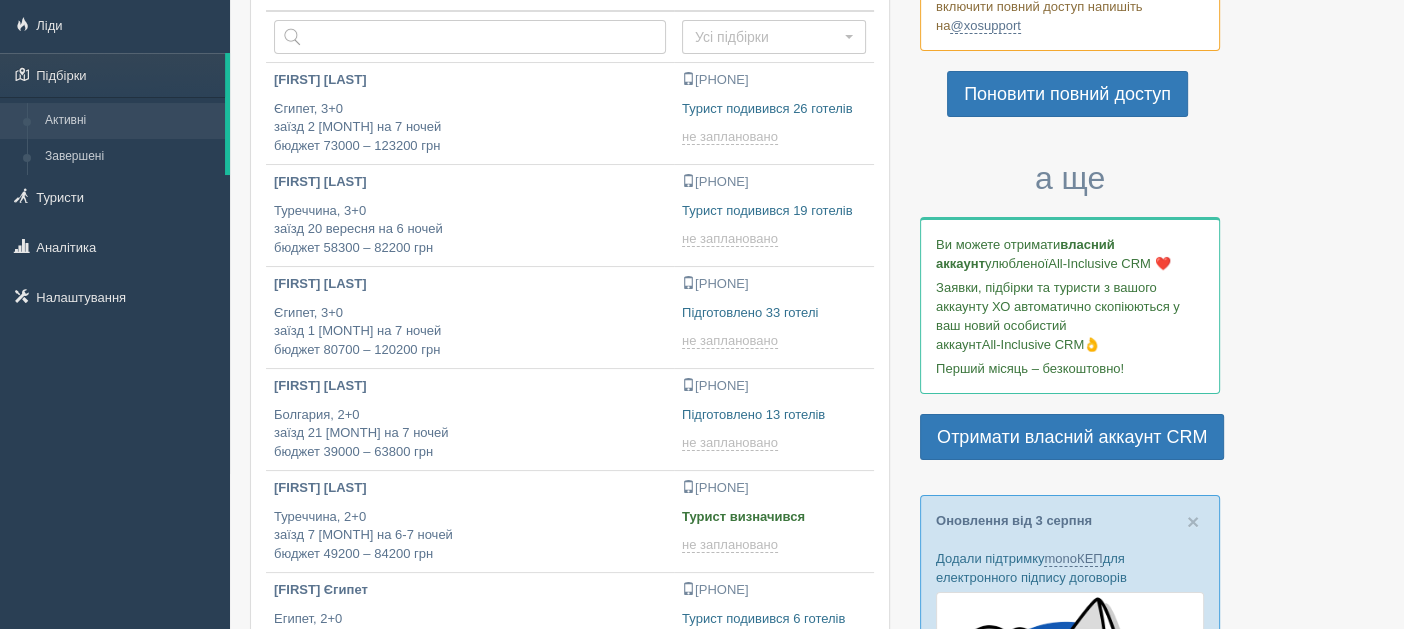 scroll, scrollTop: 0, scrollLeft: 0, axis: both 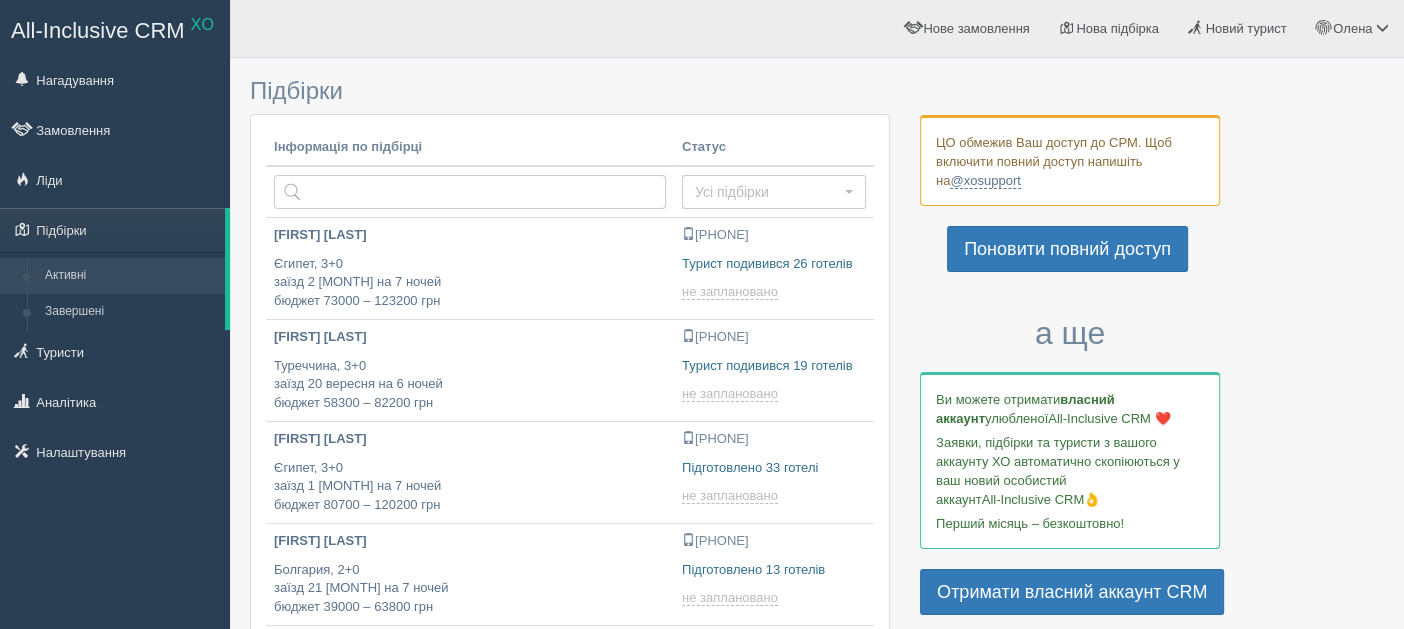 click at bounding box center [817, 1020] 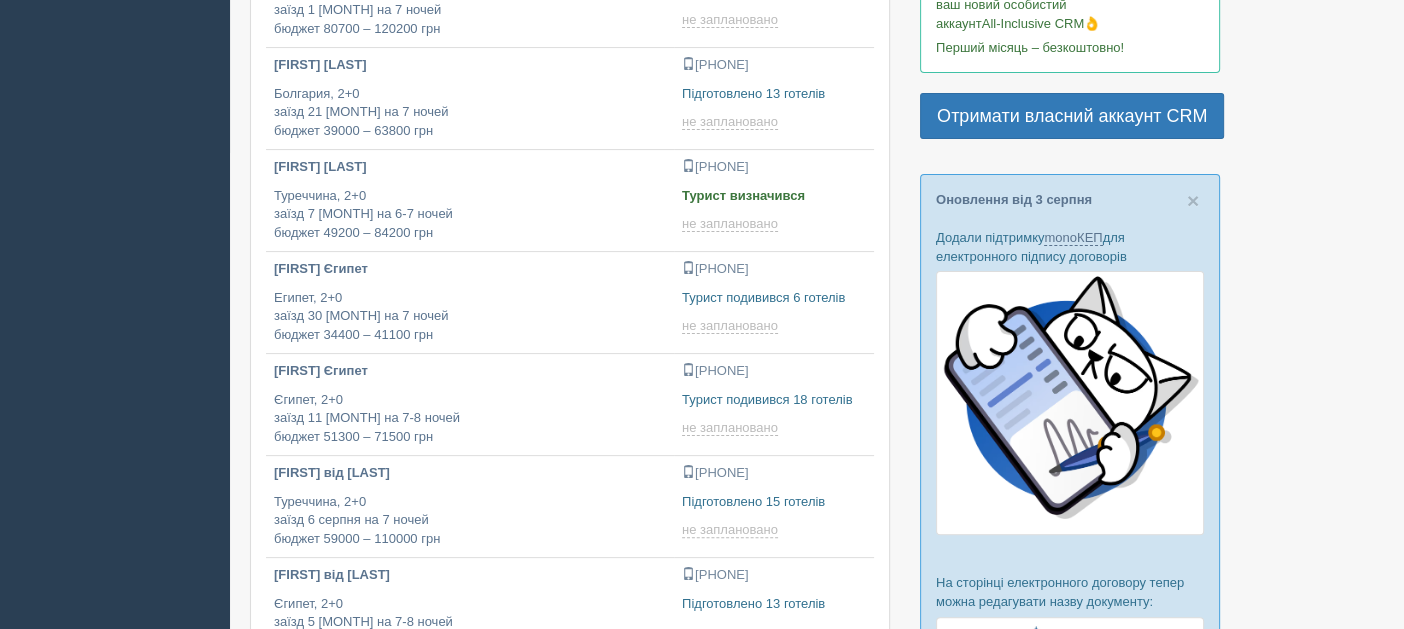 scroll, scrollTop: 0, scrollLeft: 0, axis: both 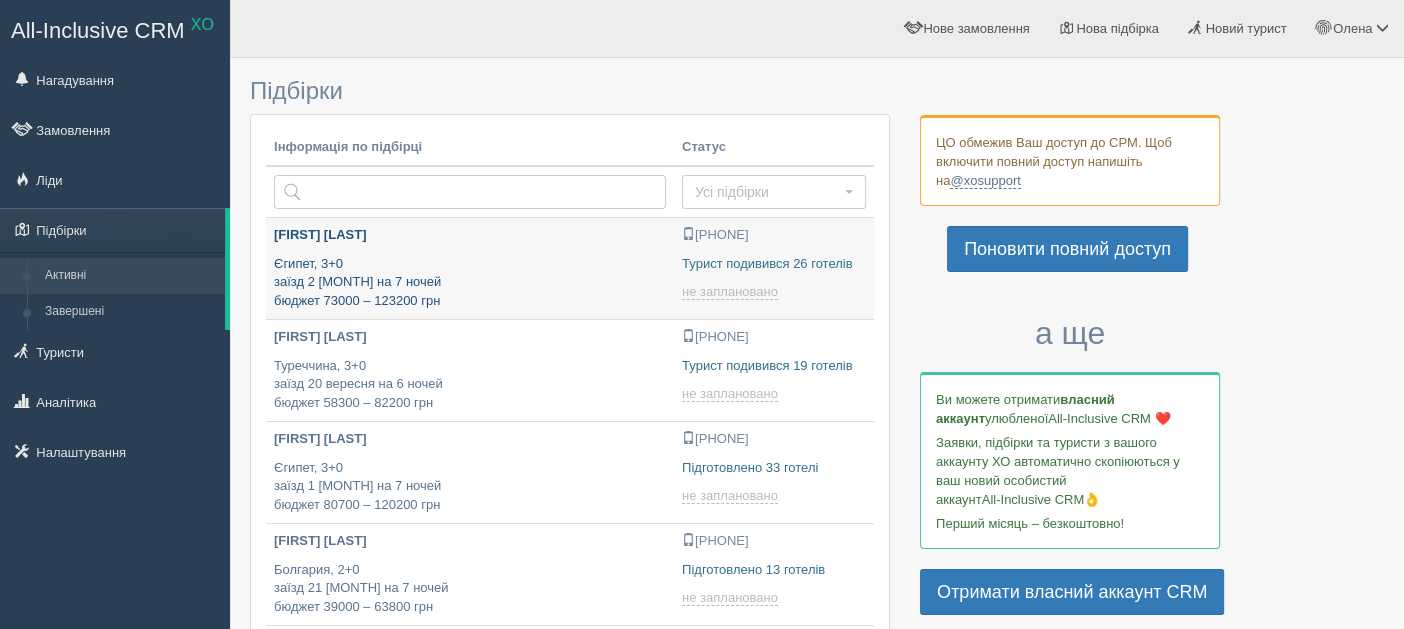 click on "Людмила Задера" at bounding box center [470, 235] 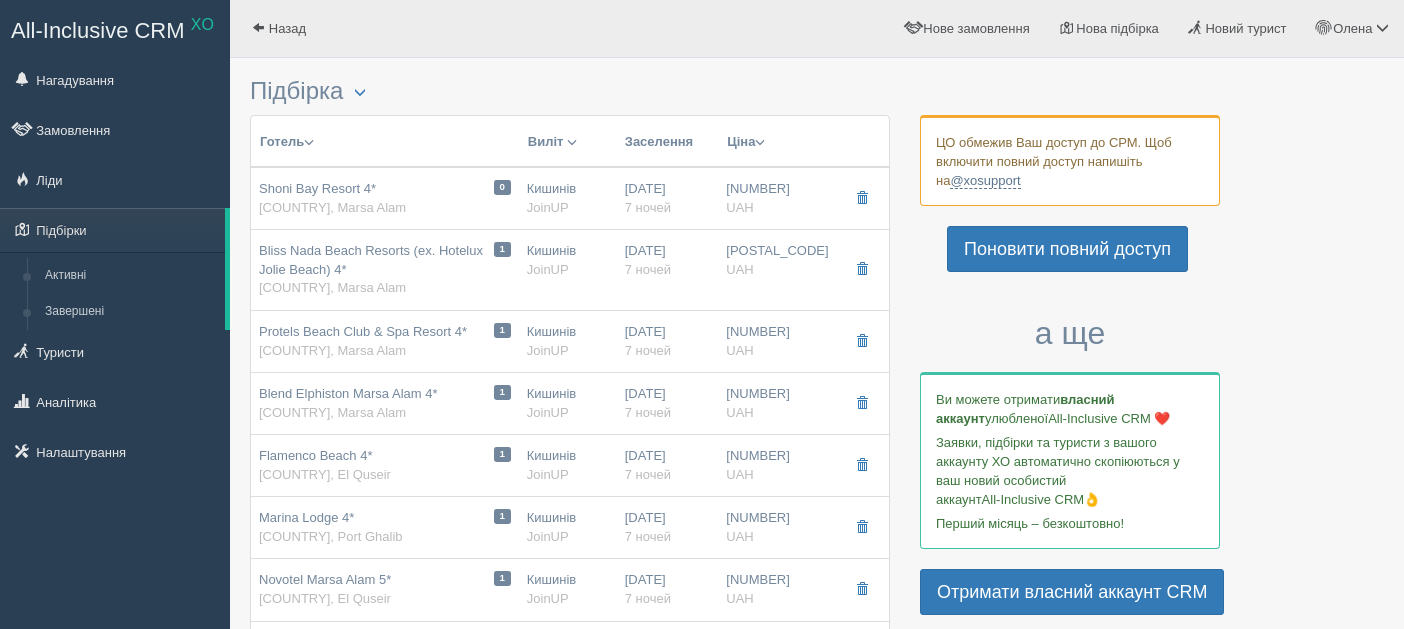 scroll, scrollTop: 0, scrollLeft: 0, axis: both 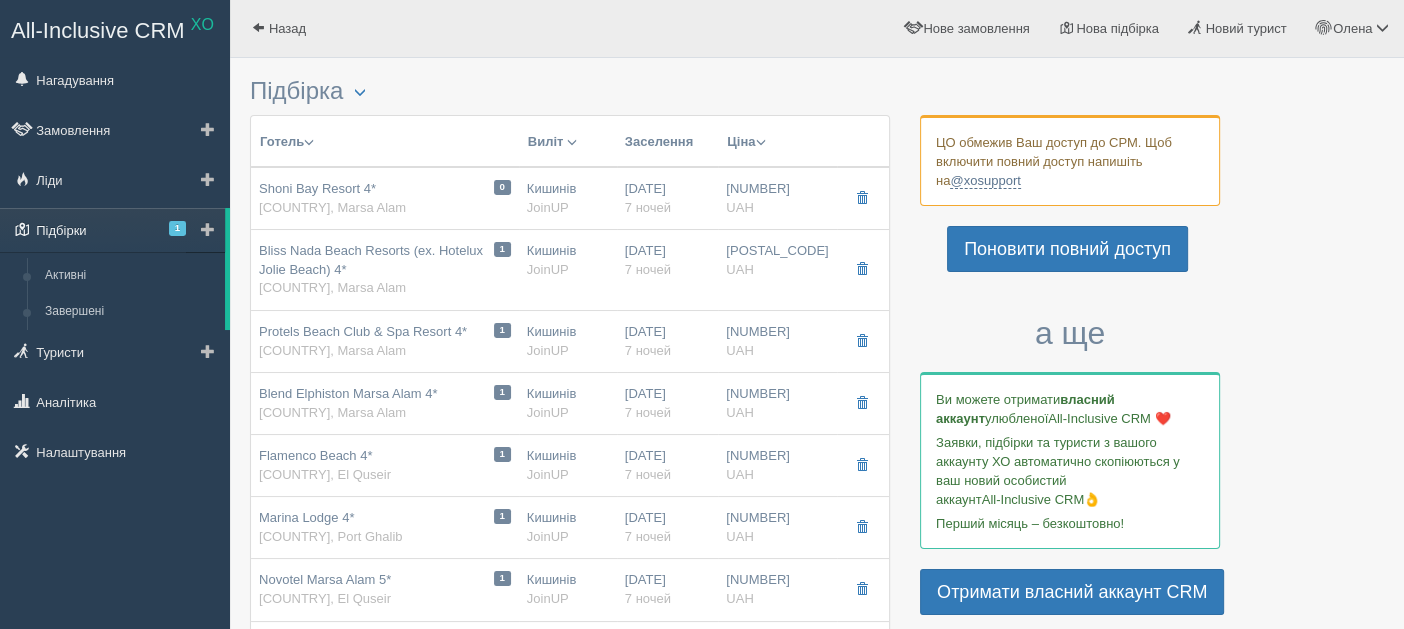 click on "Підбірки 1" at bounding box center (112, 230) 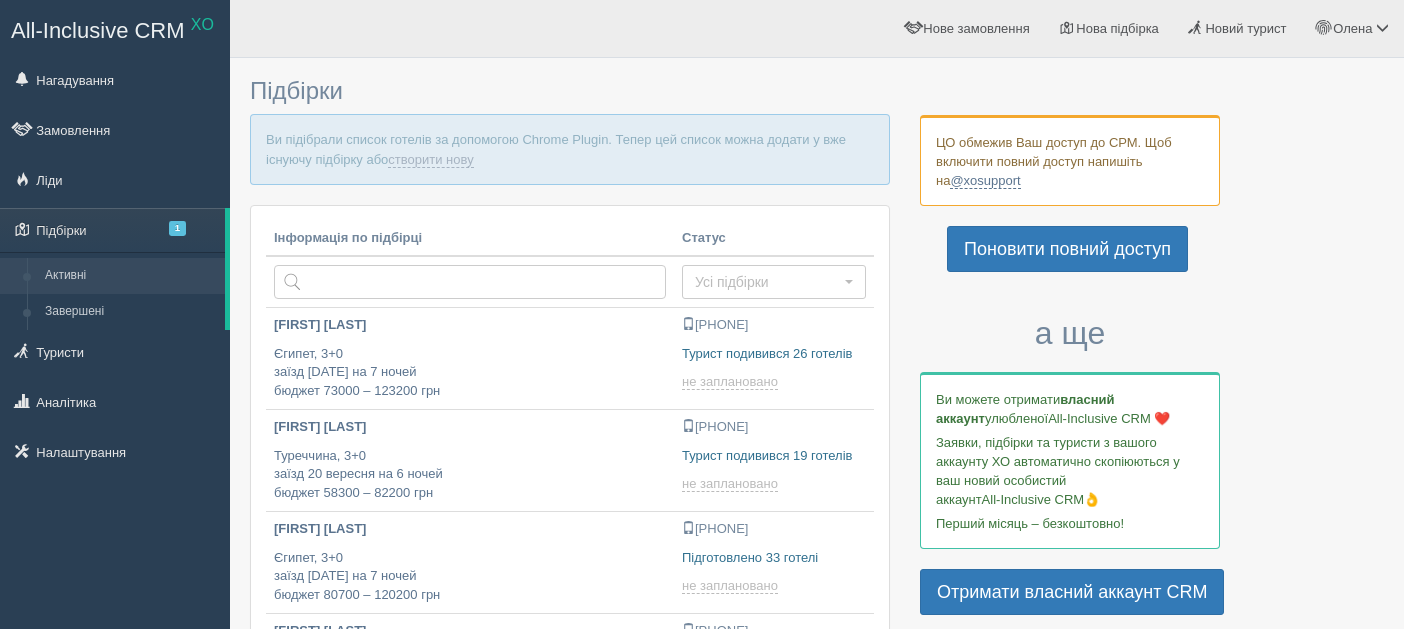 scroll, scrollTop: 0, scrollLeft: 0, axis: both 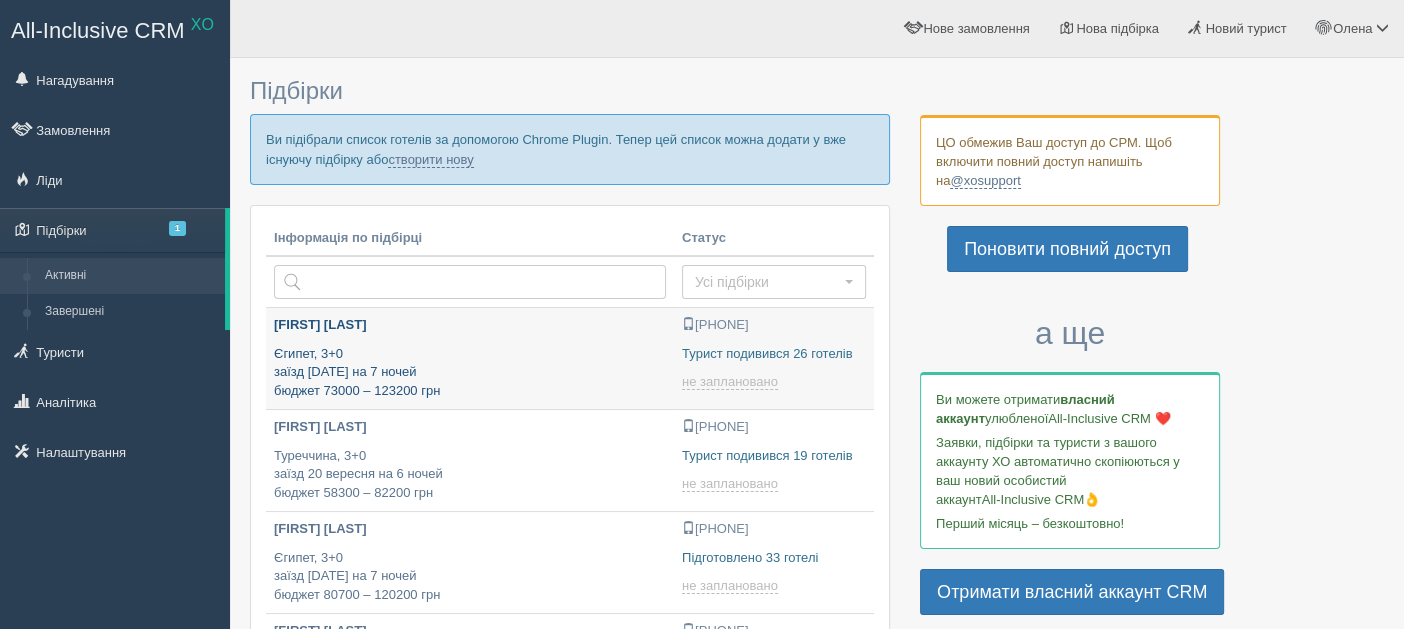 type on "[DATE] [TIME]" 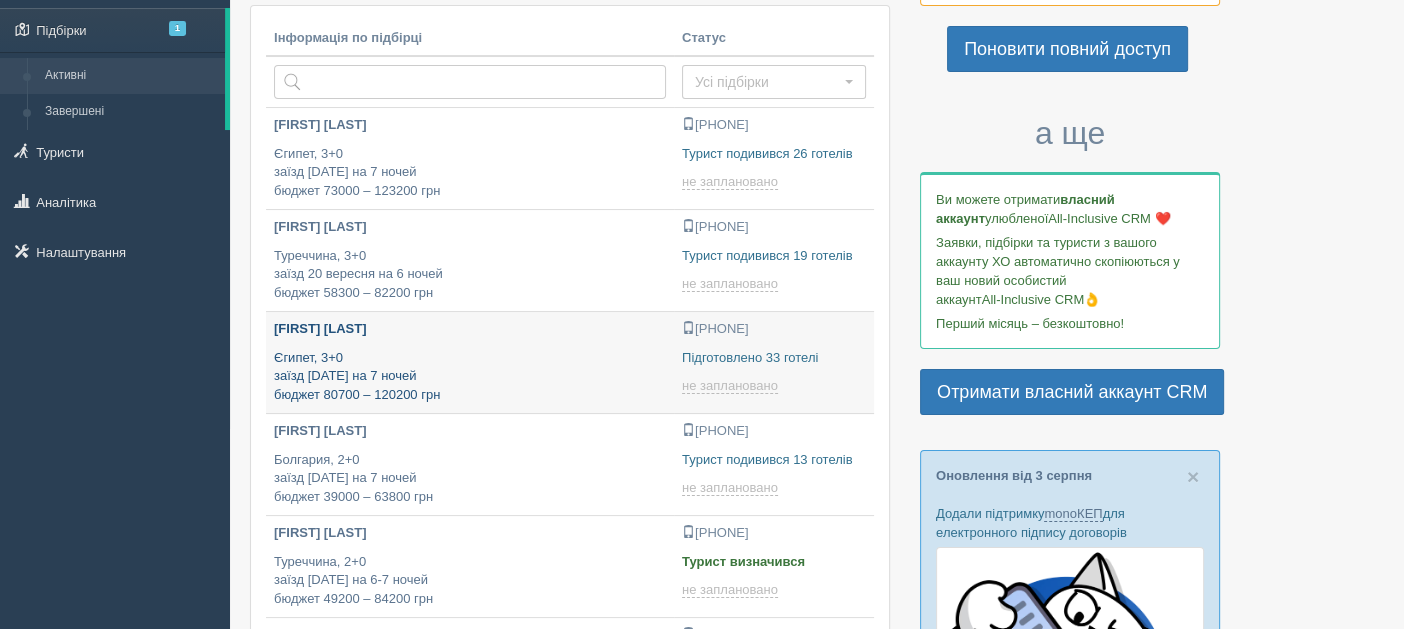 type on "[DATE] [TIME]" 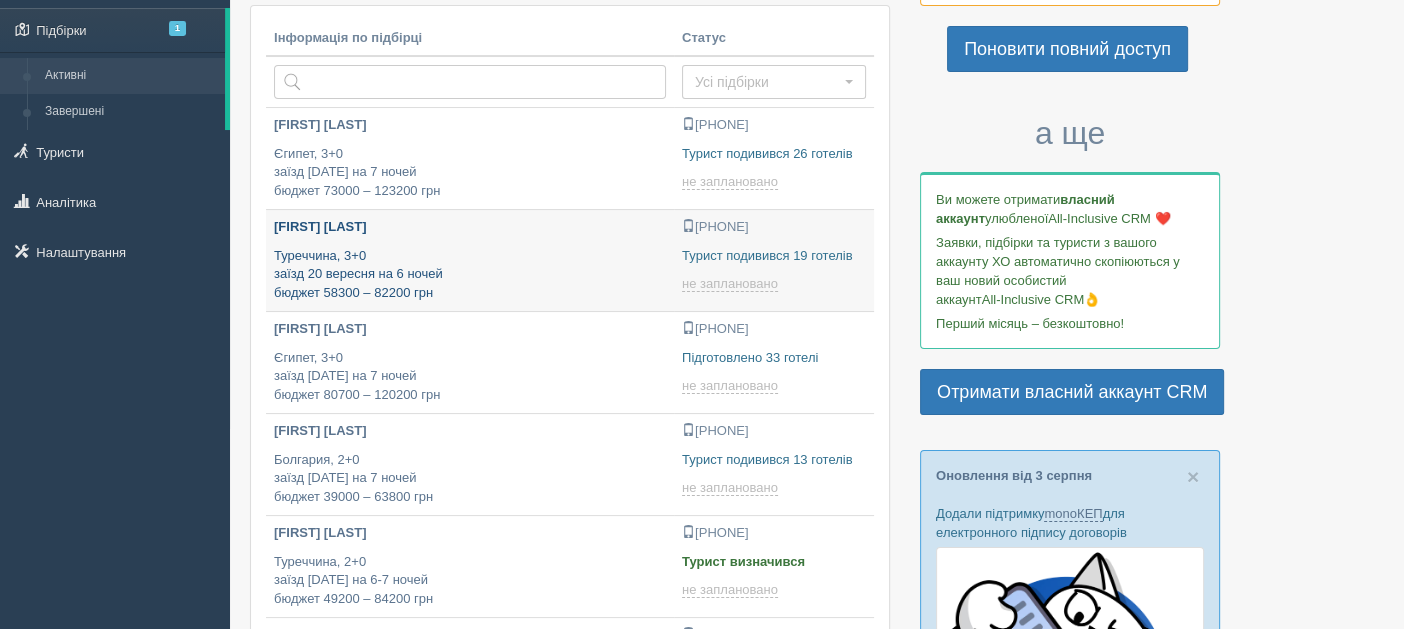 type on "[DATE] [TIME]" 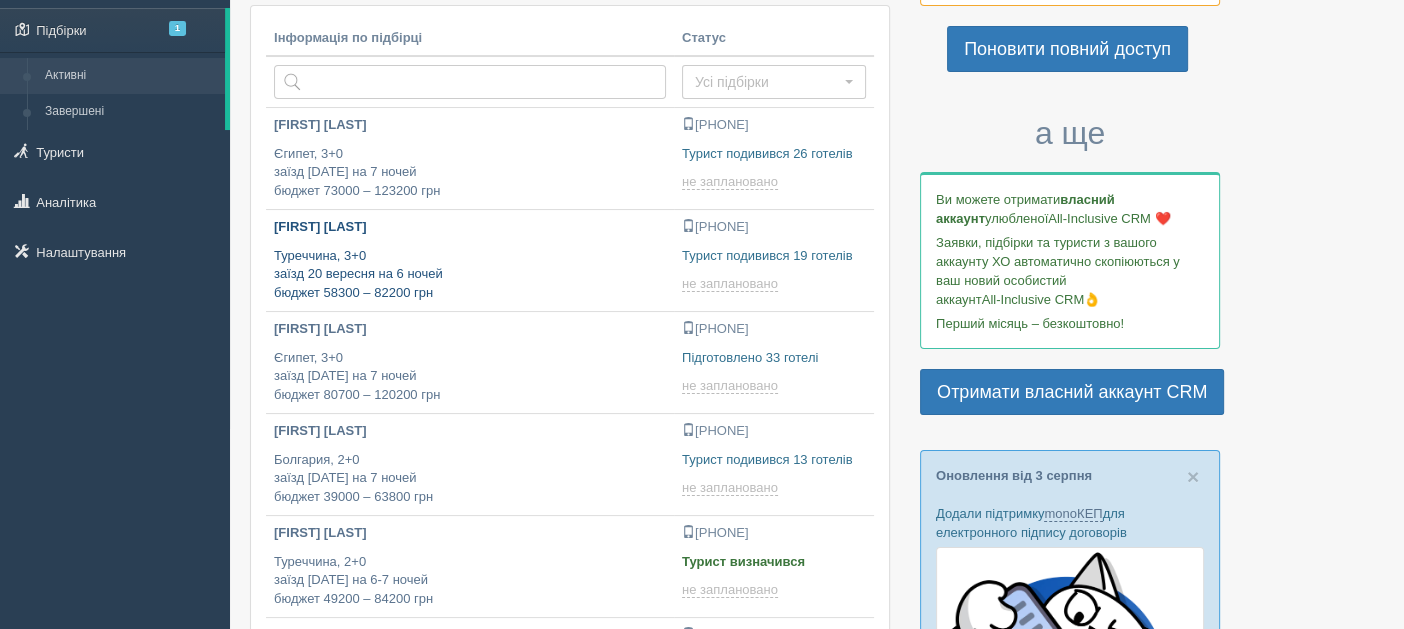 type on "2025-08-05 14:55" 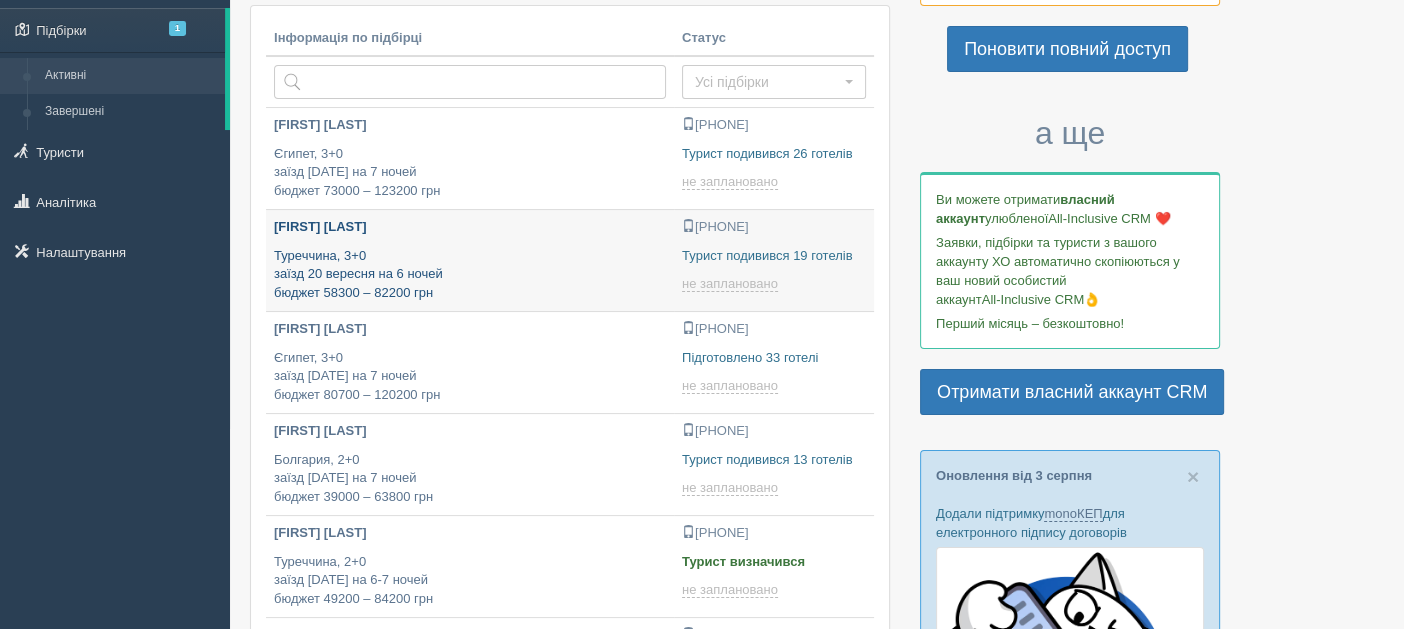 click on "Туреччина, 3+0 заїзд 20 вересня на 6 ночей бюджет 58300 – 82200 грн" at bounding box center (470, 275) 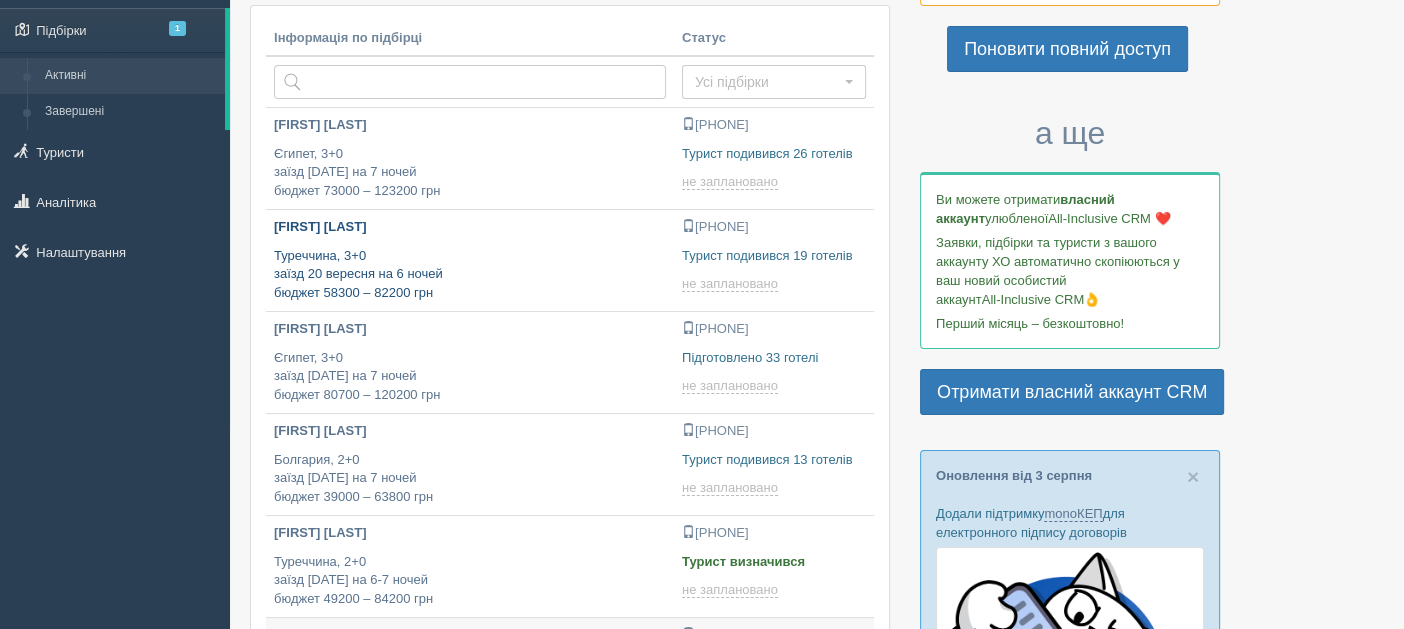 type on "2025-08-05 12:40" 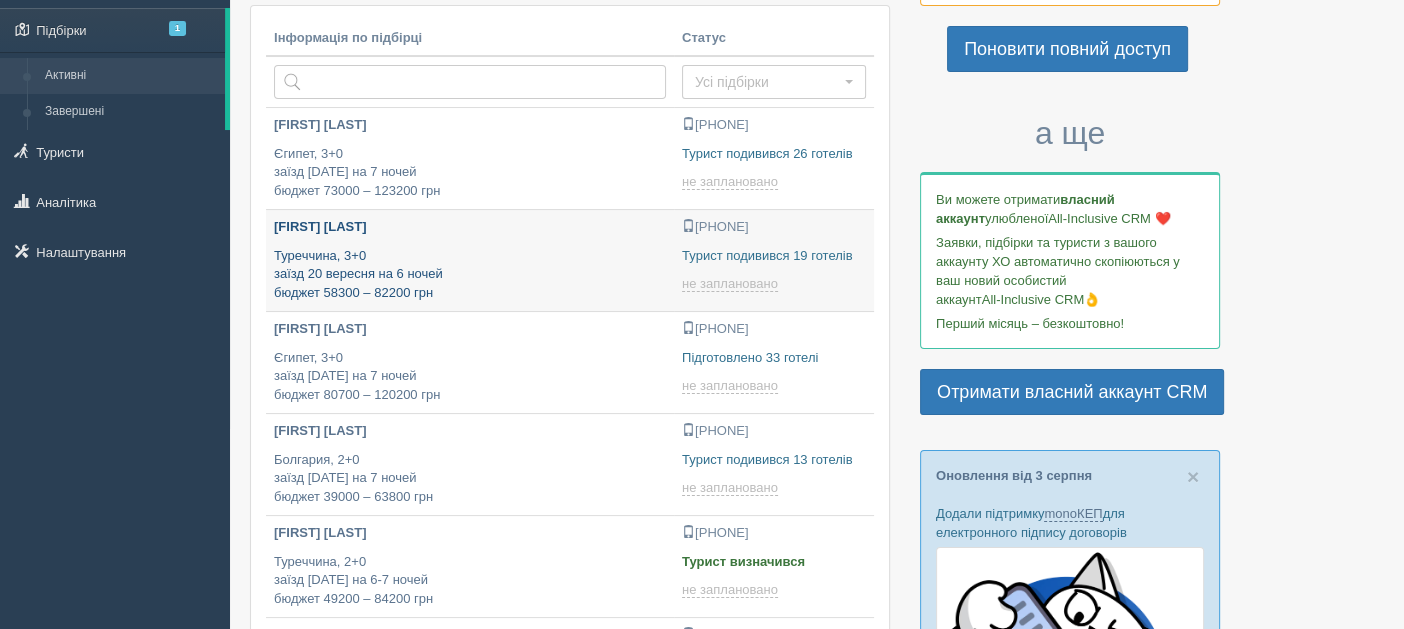 click on "Туреччина, 3+0 заїзд 20 вересня на 6 ночей бюджет 58300 – 82200 грн" at bounding box center (470, 275) 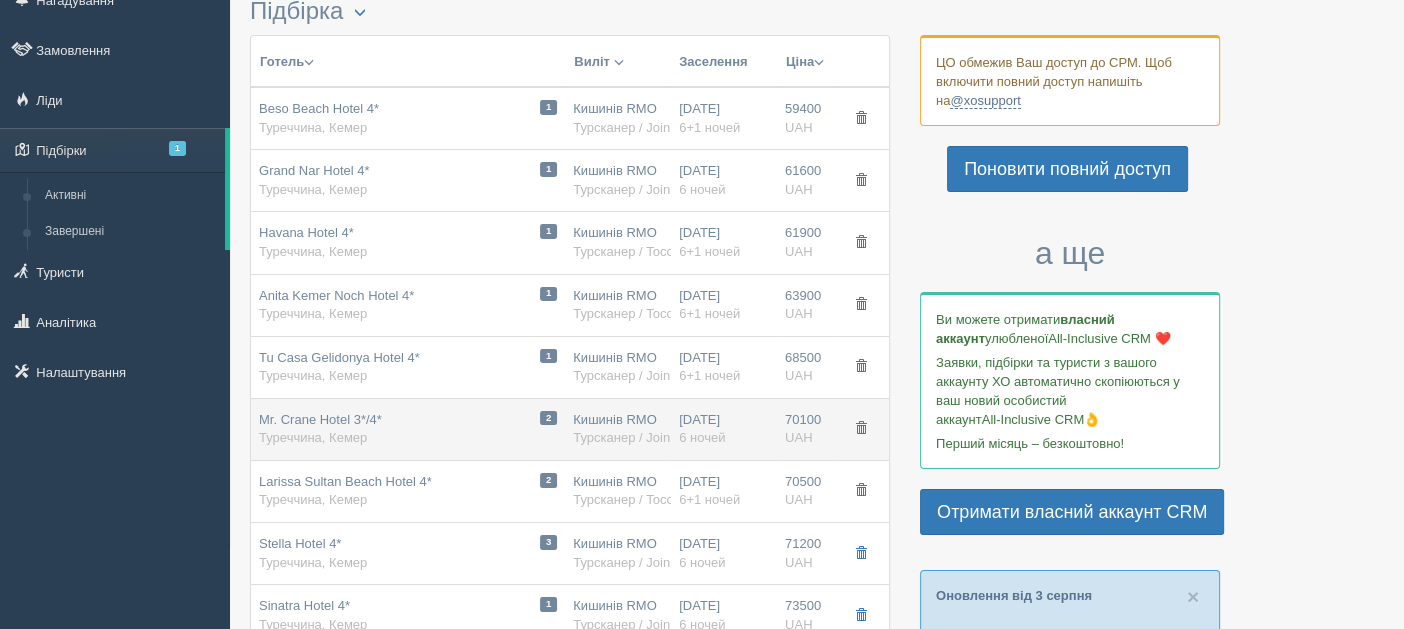 scroll, scrollTop: 0, scrollLeft: 0, axis: both 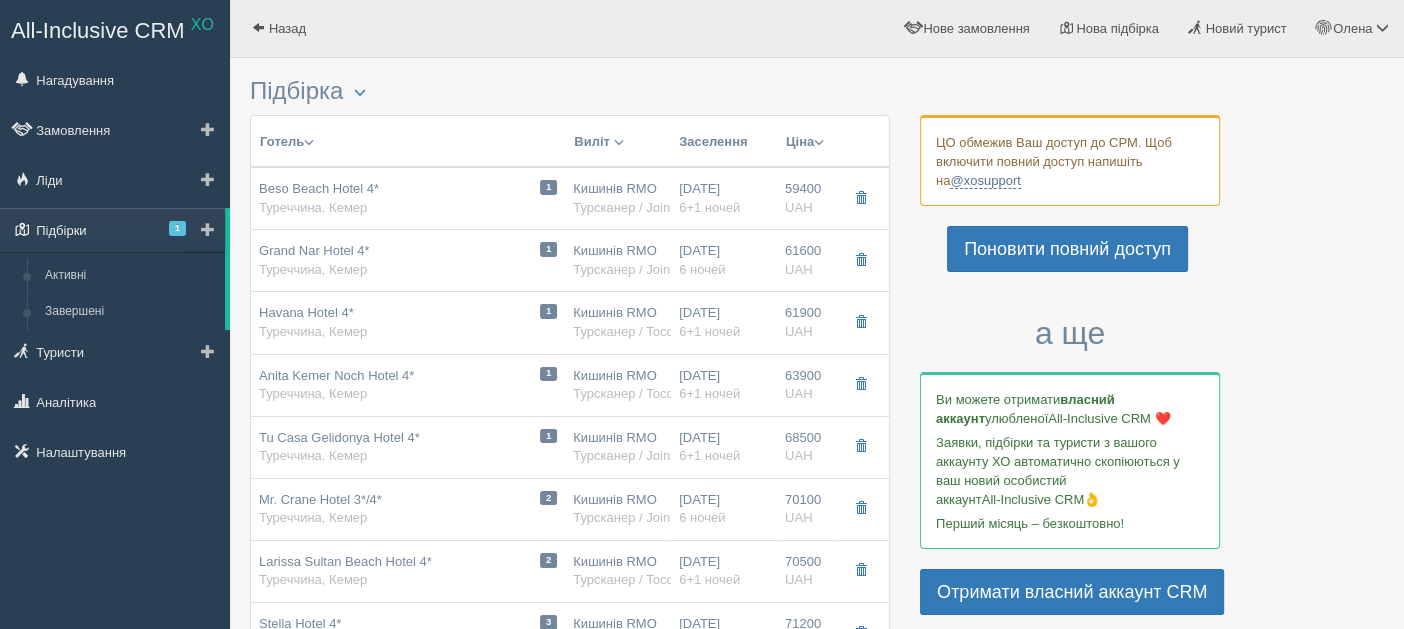 click on "Підбірки 1" at bounding box center [112, 230] 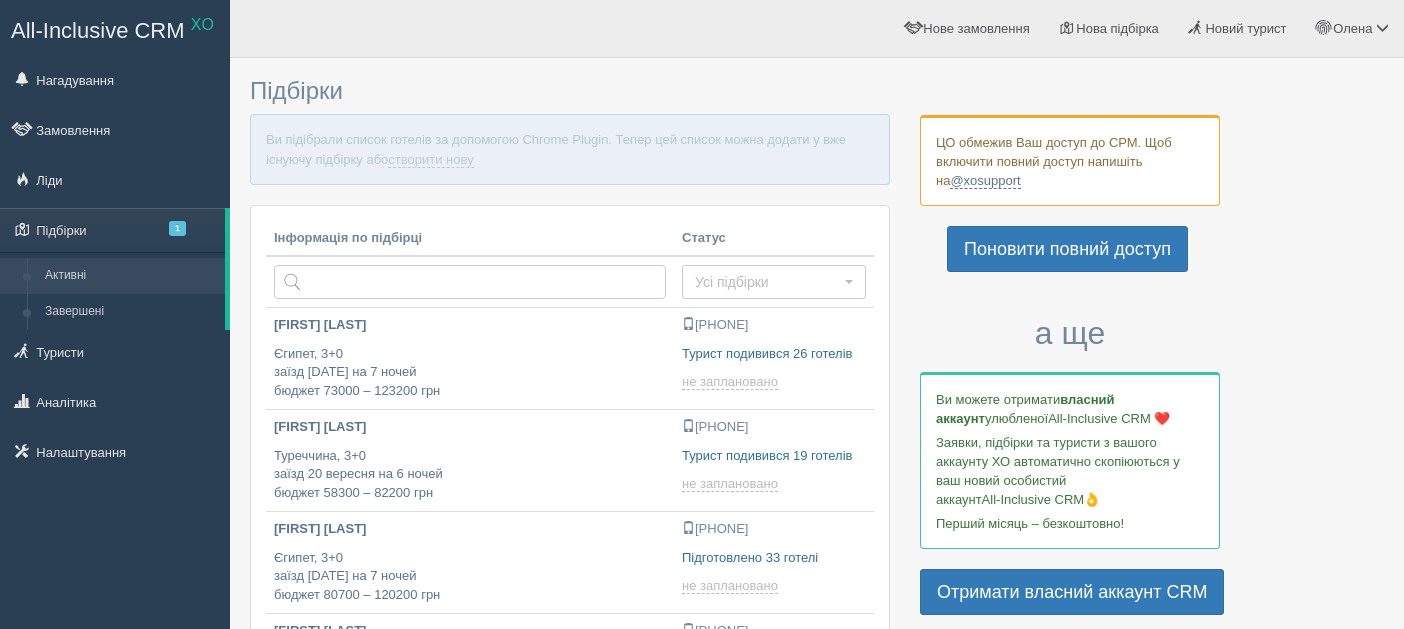 scroll, scrollTop: 0, scrollLeft: 0, axis: both 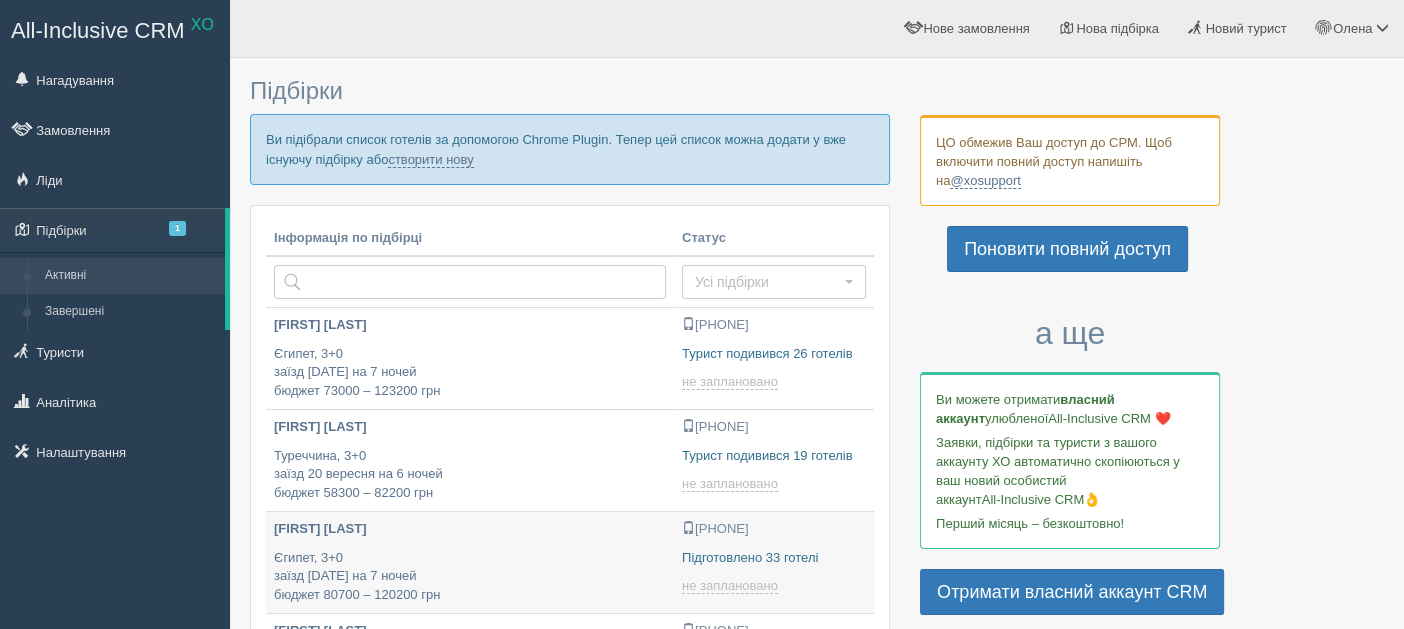 type on "[DATE] [TIME]" 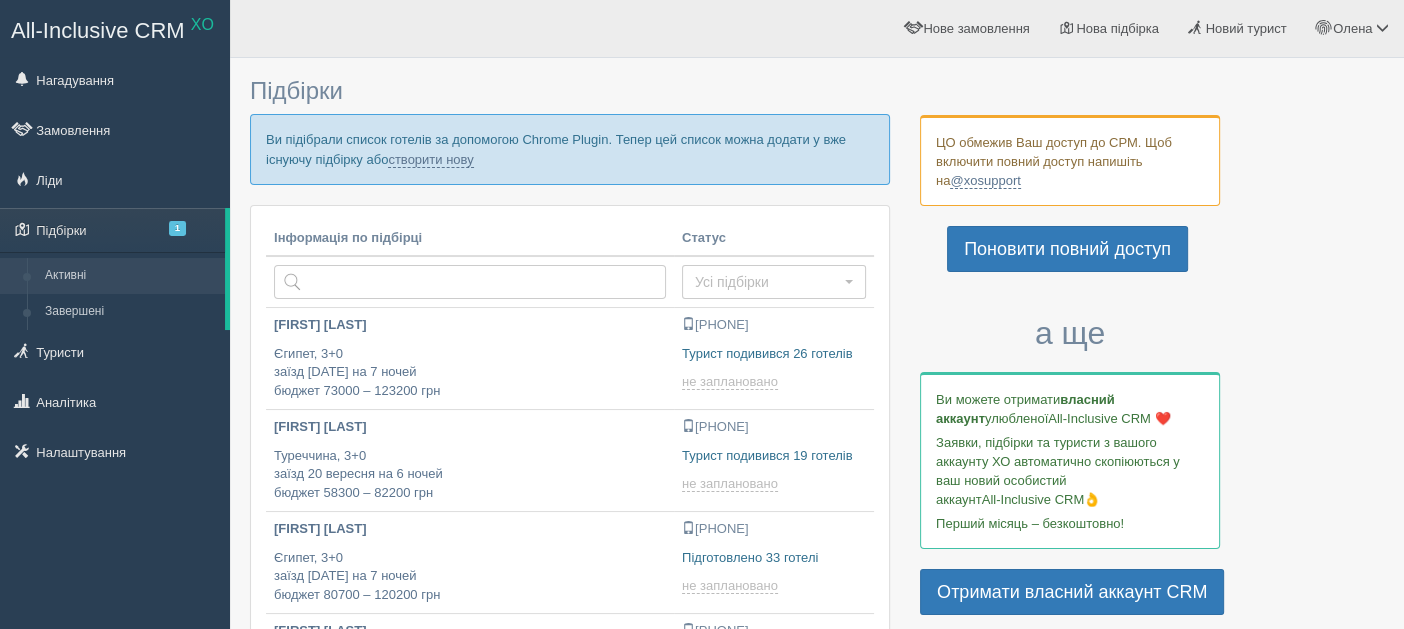 click at bounding box center [817, 1020] 